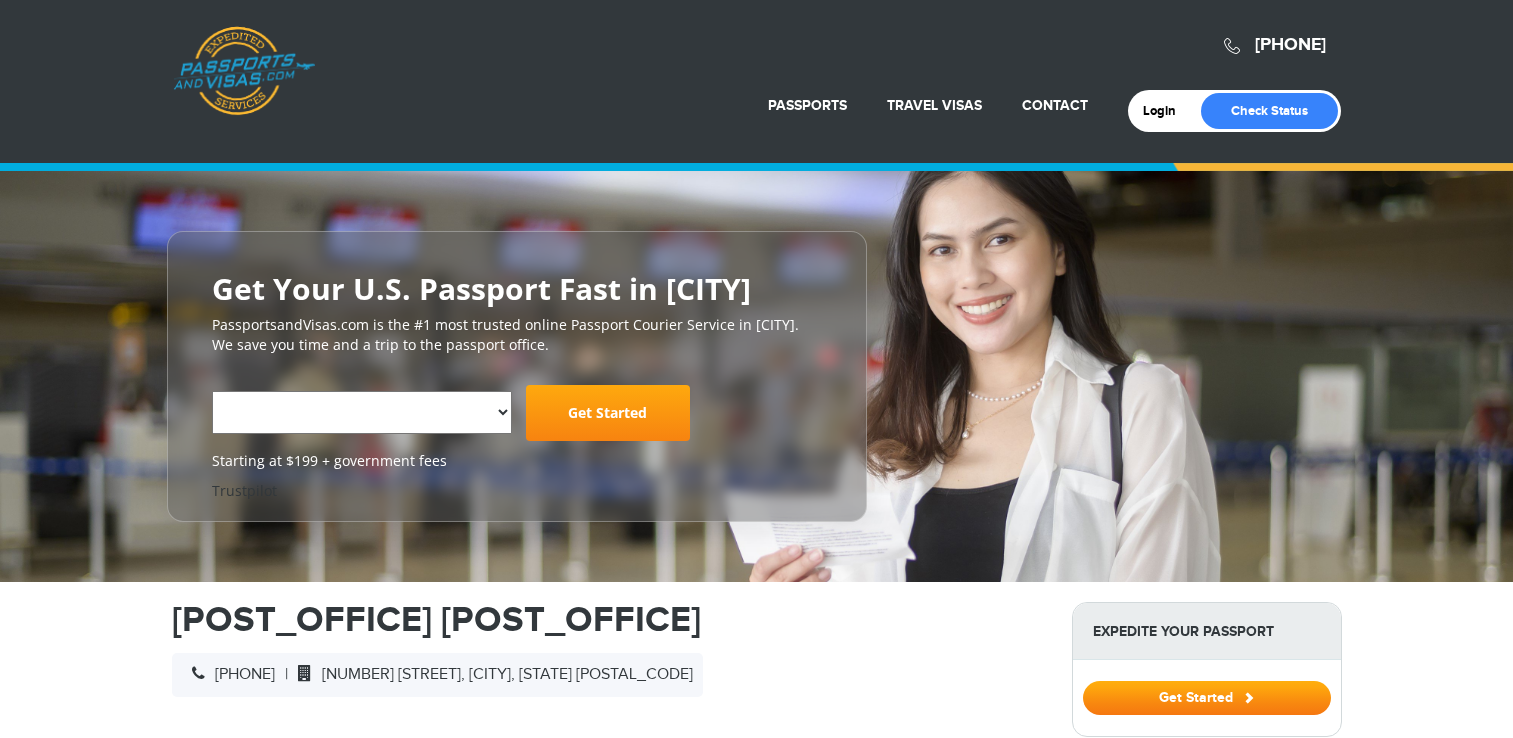 scroll, scrollTop: 0, scrollLeft: 0, axis: both 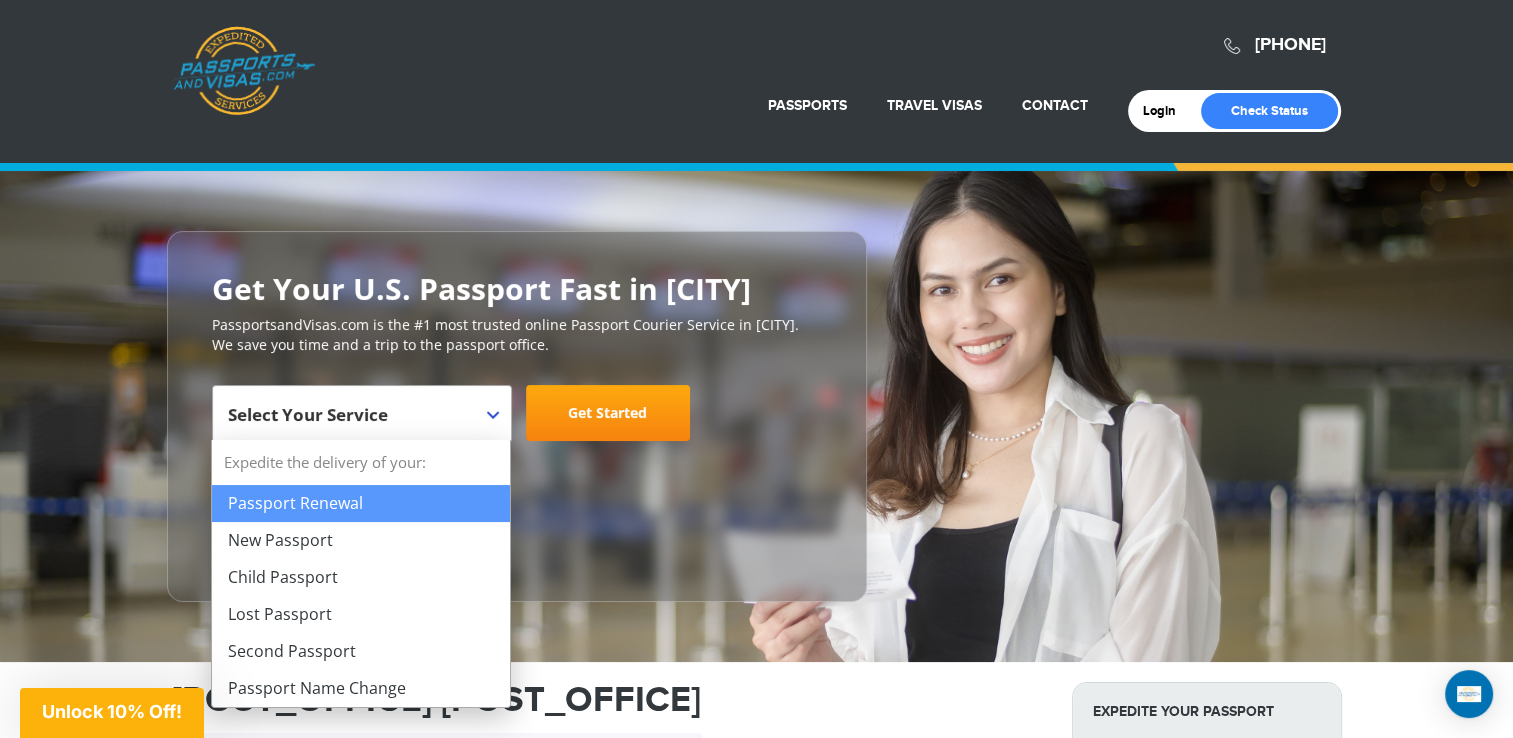 click on "Select Your Service" at bounding box center (308, 414) 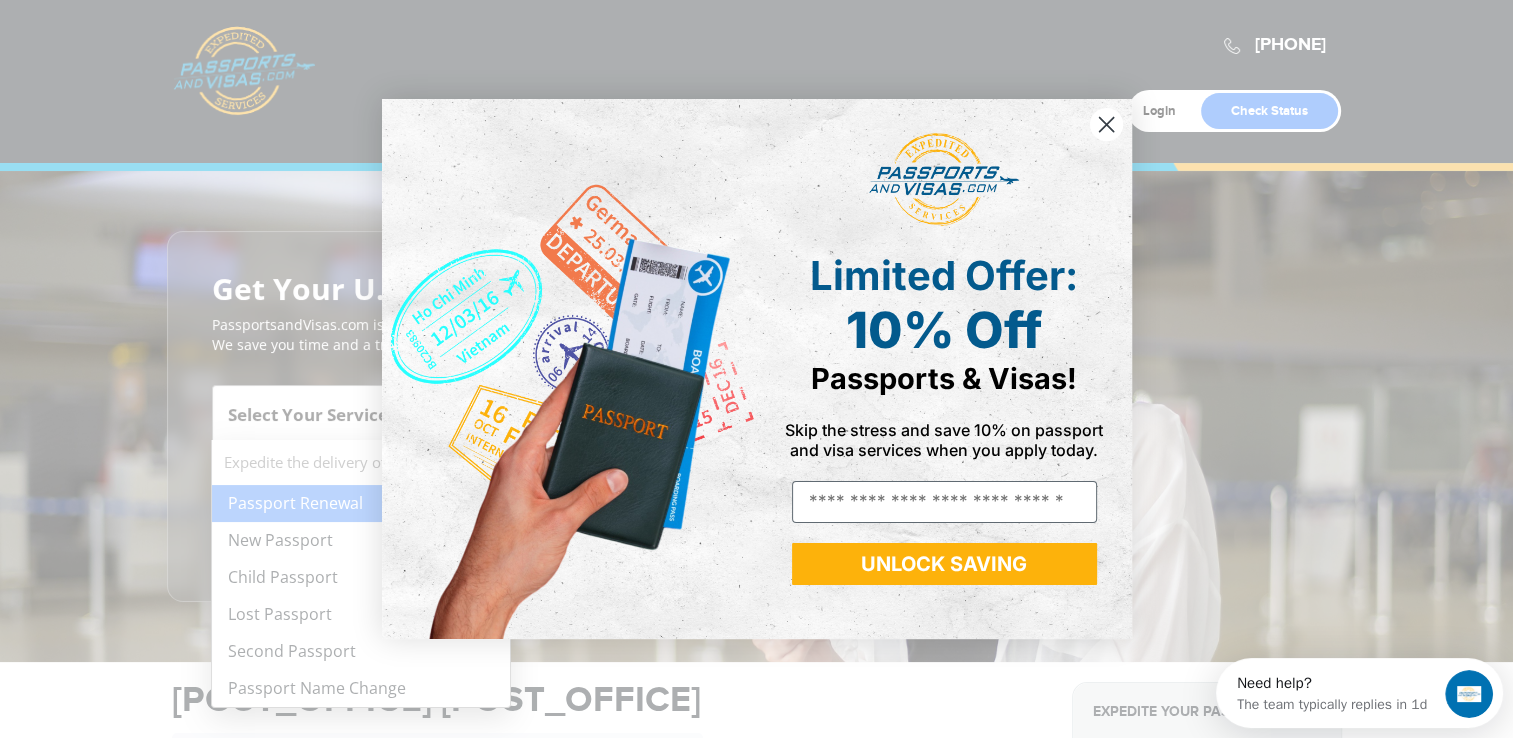 scroll, scrollTop: 0, scrollLeft: 0, axis: both 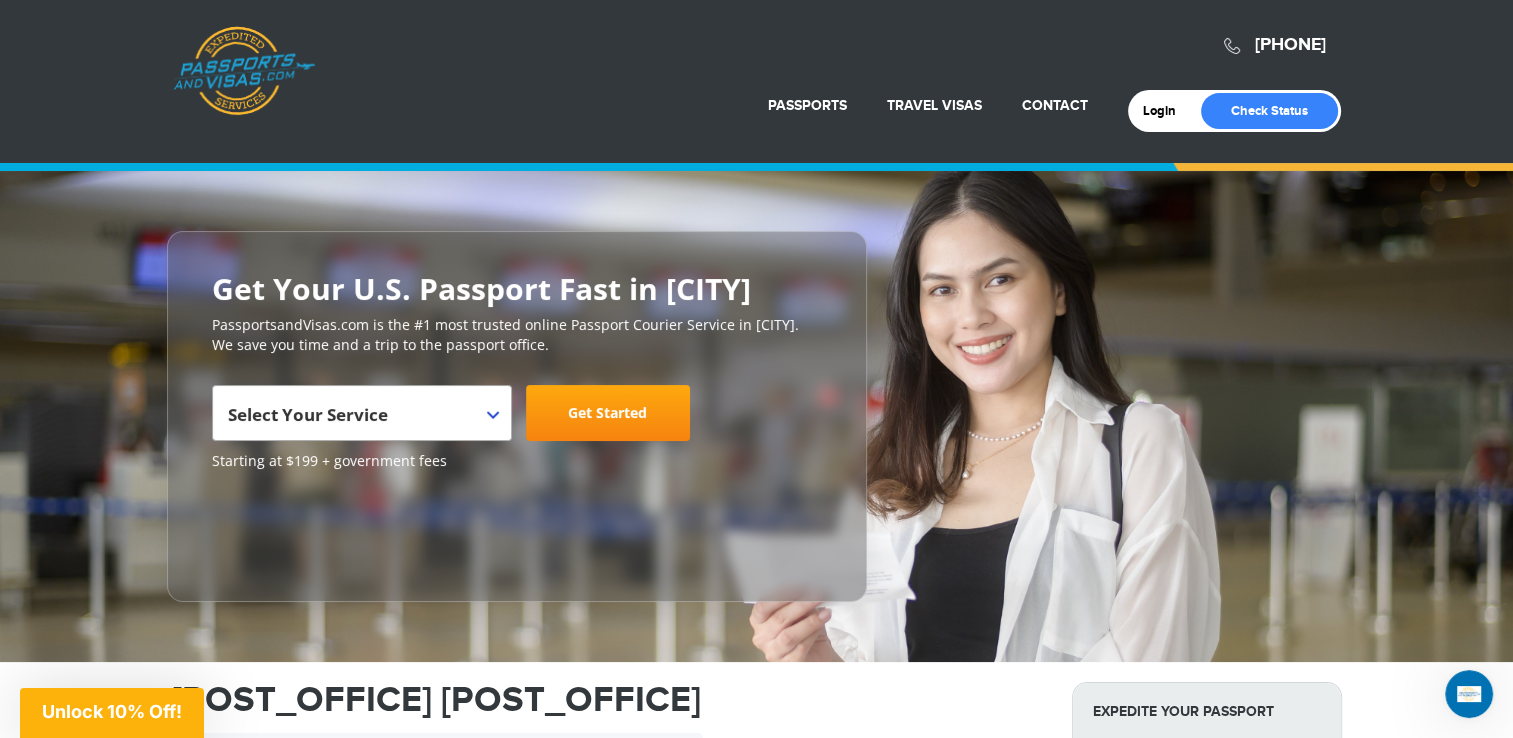 click on "Select Your Service" at bounding box center [359, 421] 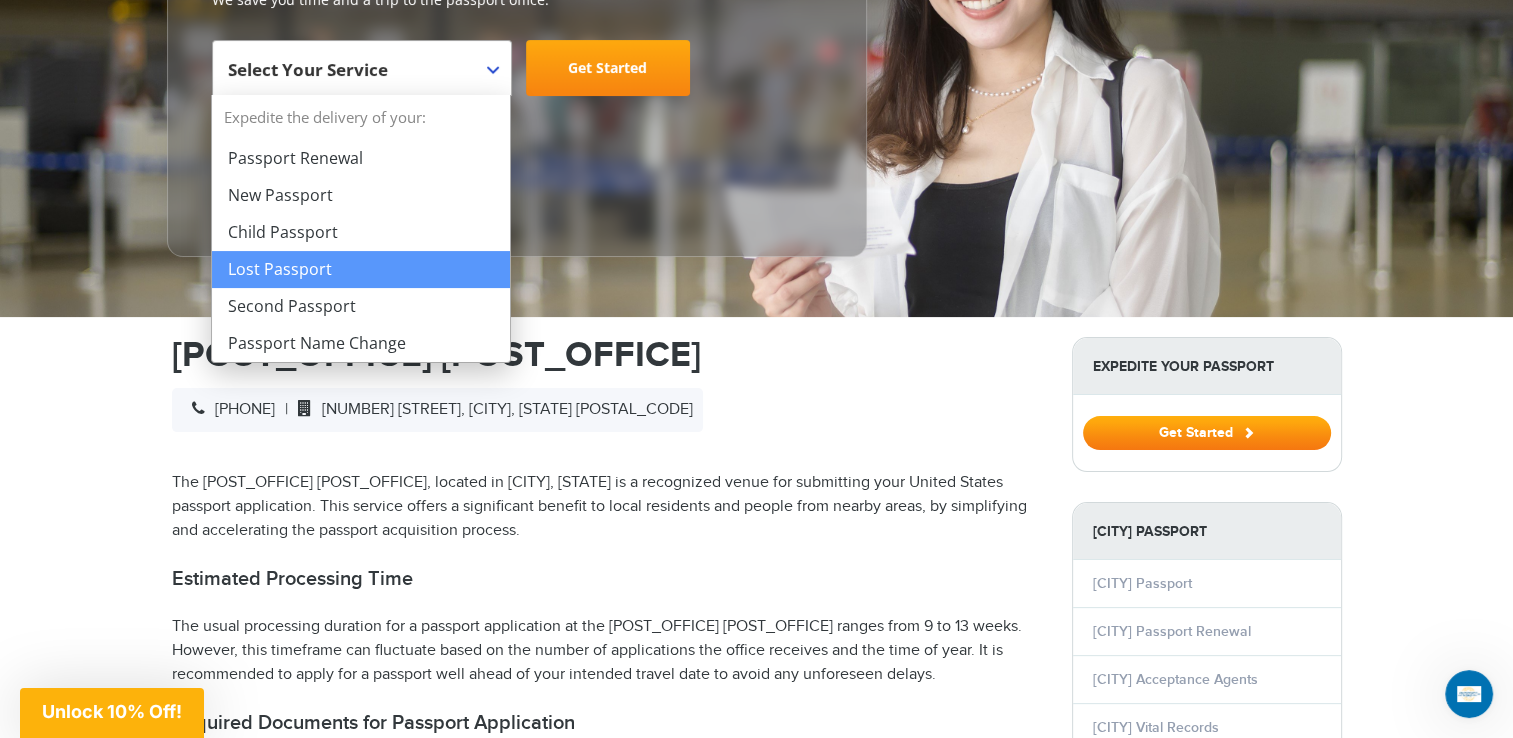 scroll, scrollTop: 400, scrollLeft: 0, axis: vertical 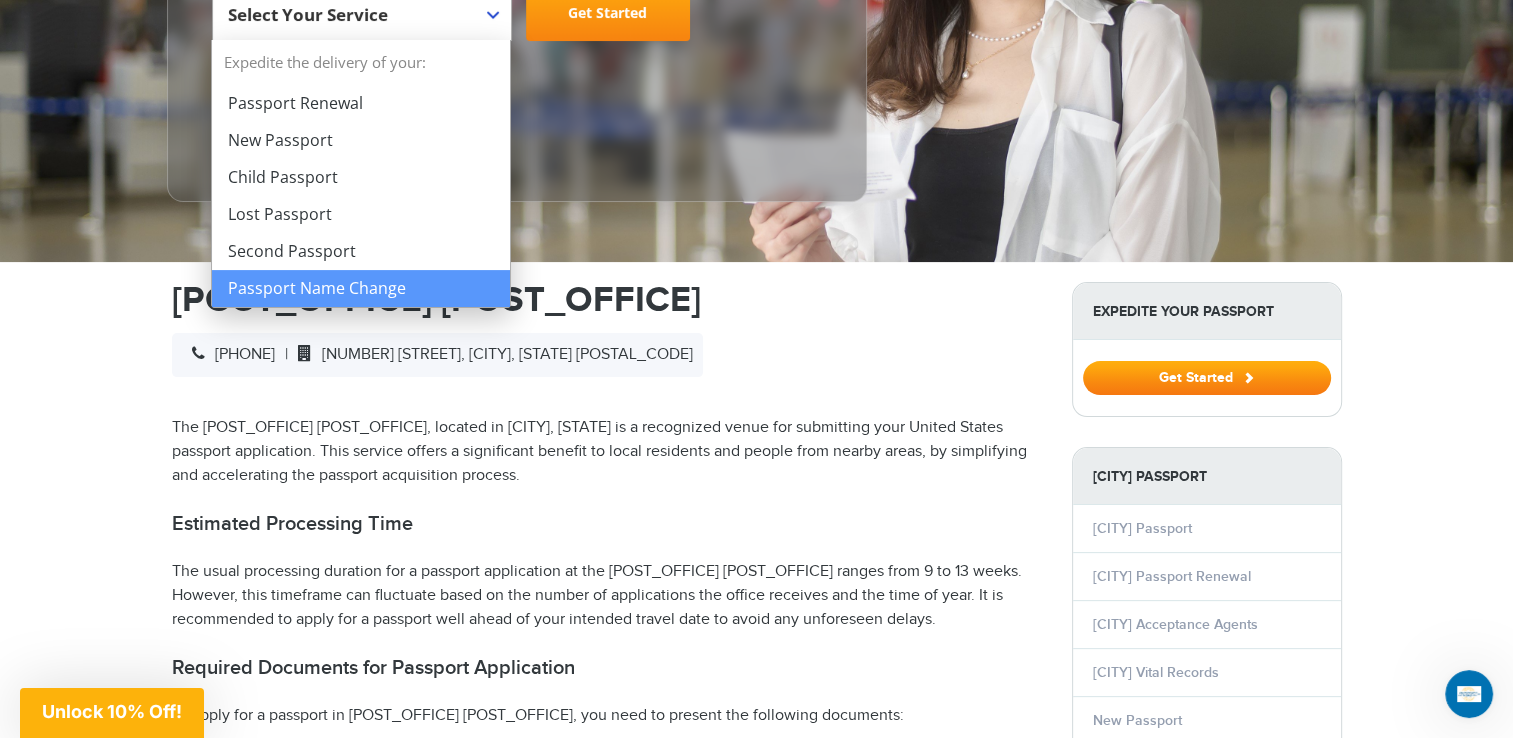 click on "[NUMBER] [STREET], [CITY], [STATE] [POSTAL CODE]" at bounding box center (490, 354) 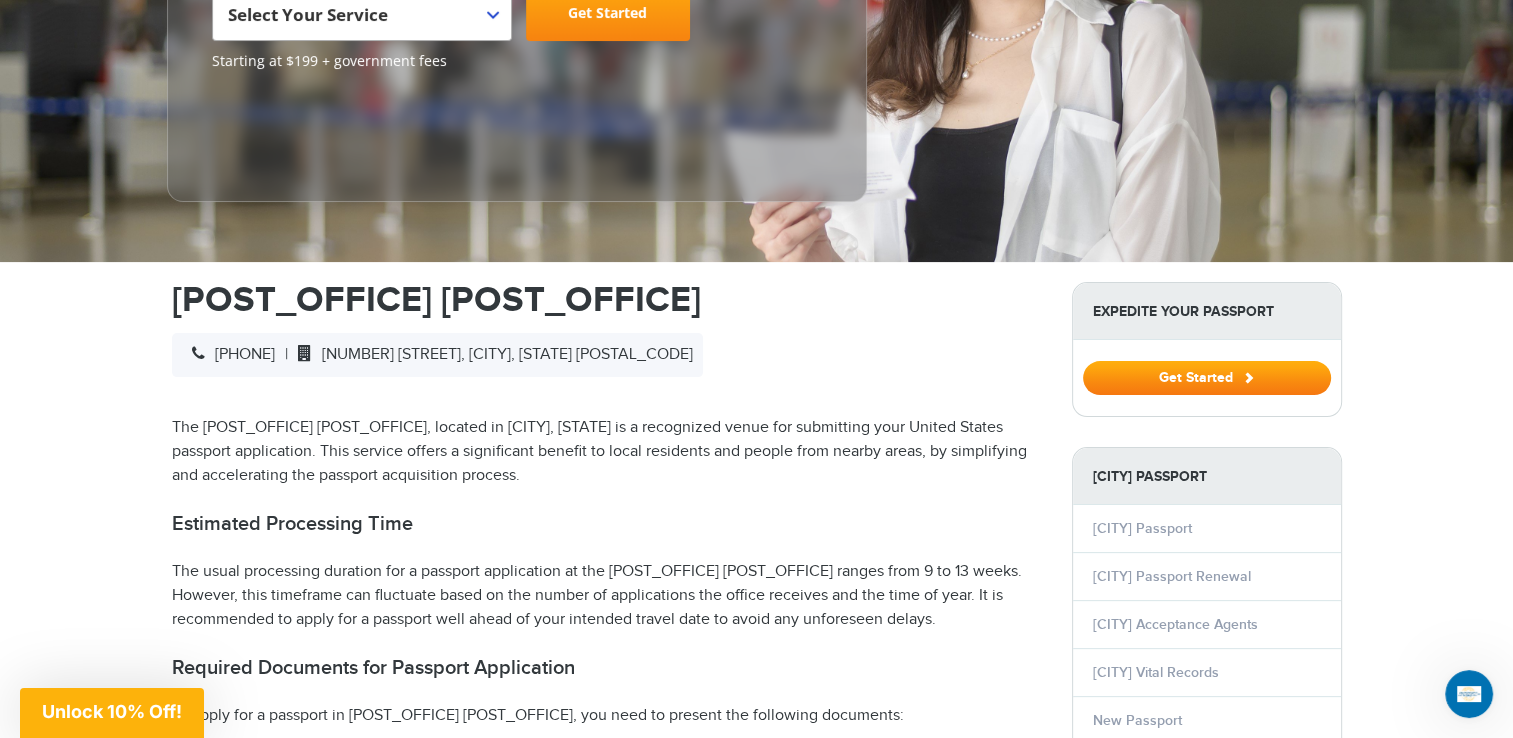 click on "[NUMBER] [STREET], [CITY], [STATE] [POSTAL CODE]" at bounding box center (490, 354) 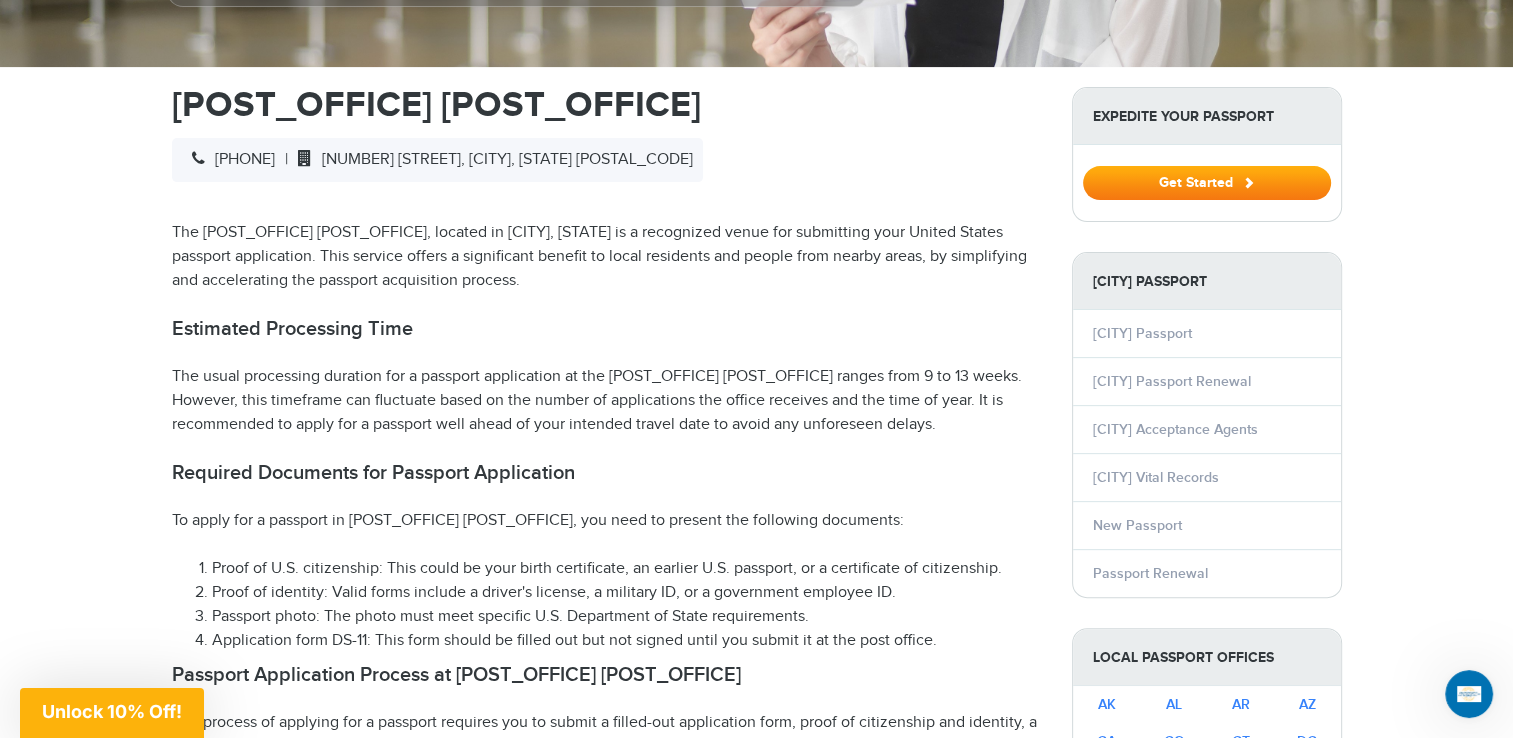scroll, scrollTop: 600, scrollLeft: 0, axis: vertical 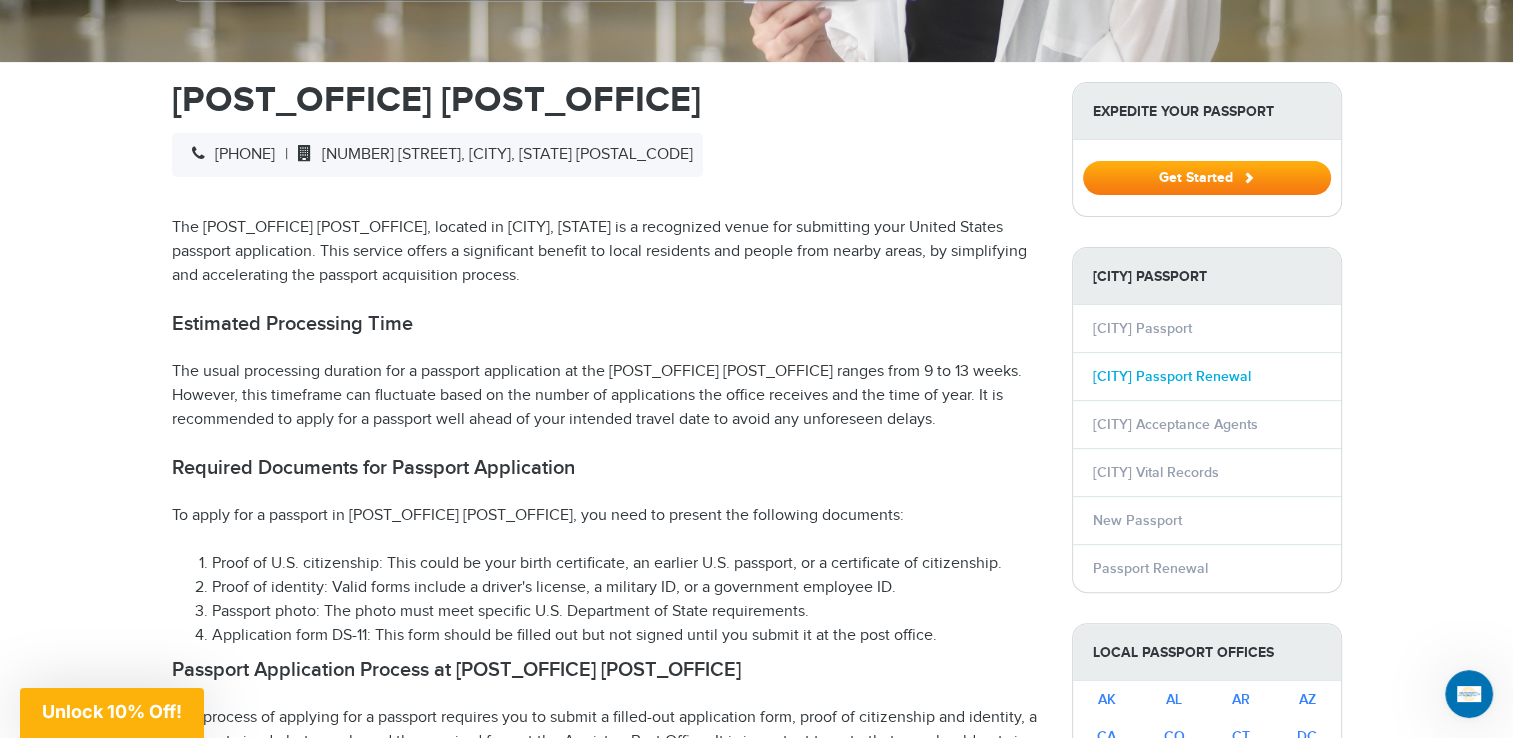 click on "[CITY] Passport Renewal" at bounding box center [1172, 376] 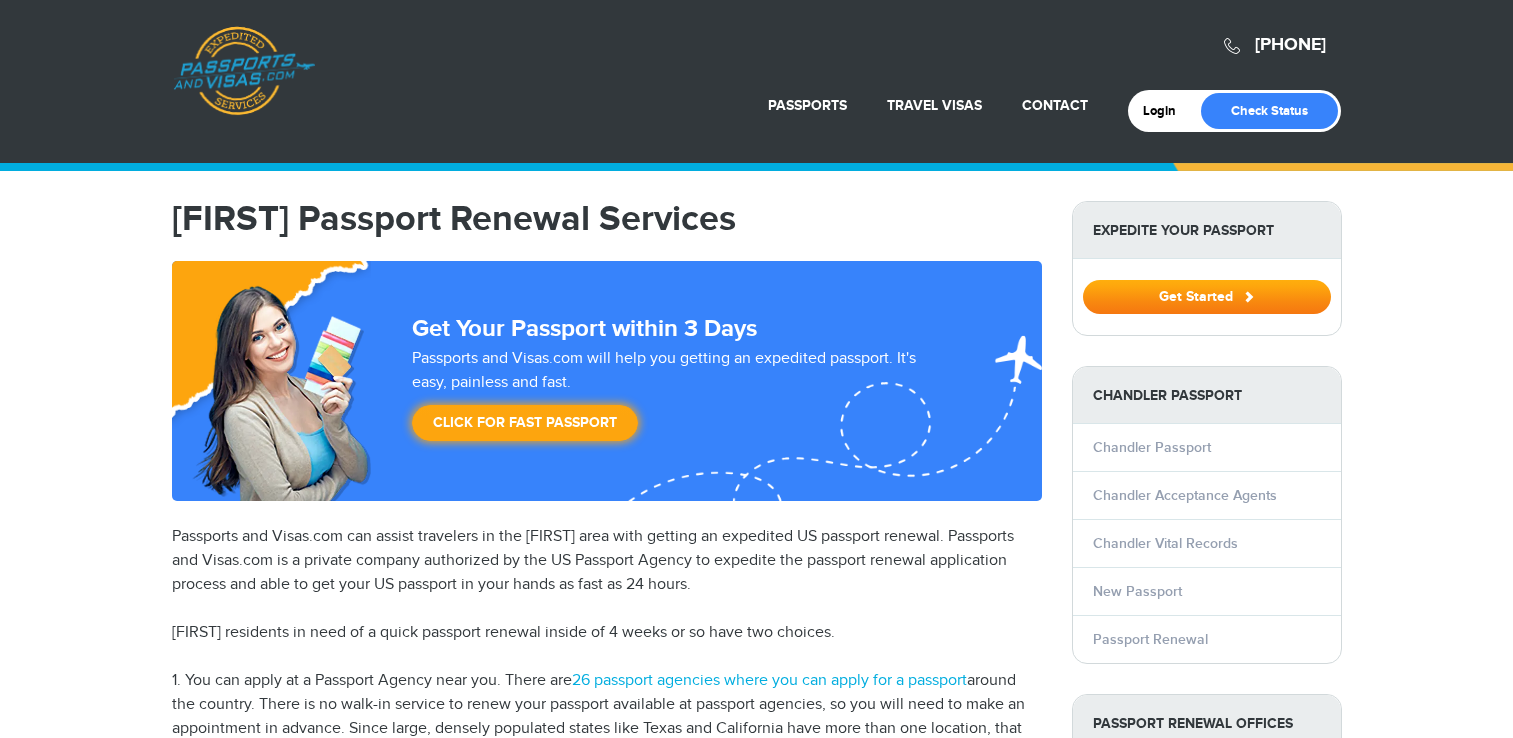 scroll, scrollTop: 0, scrollLeft: 0, axis: both 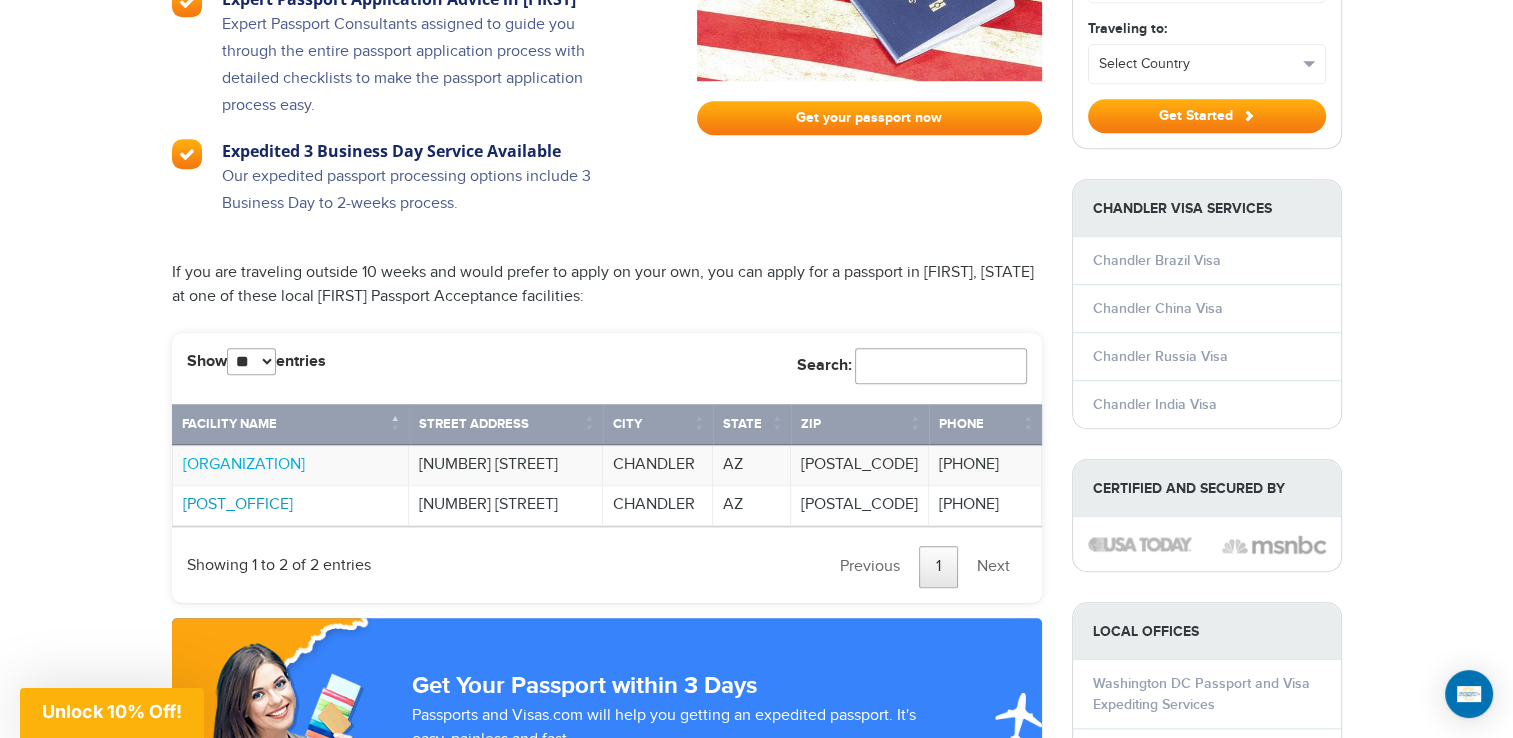 click on "CHANDLER MAIN POST OFFICE" at bounding box center [238, 504] 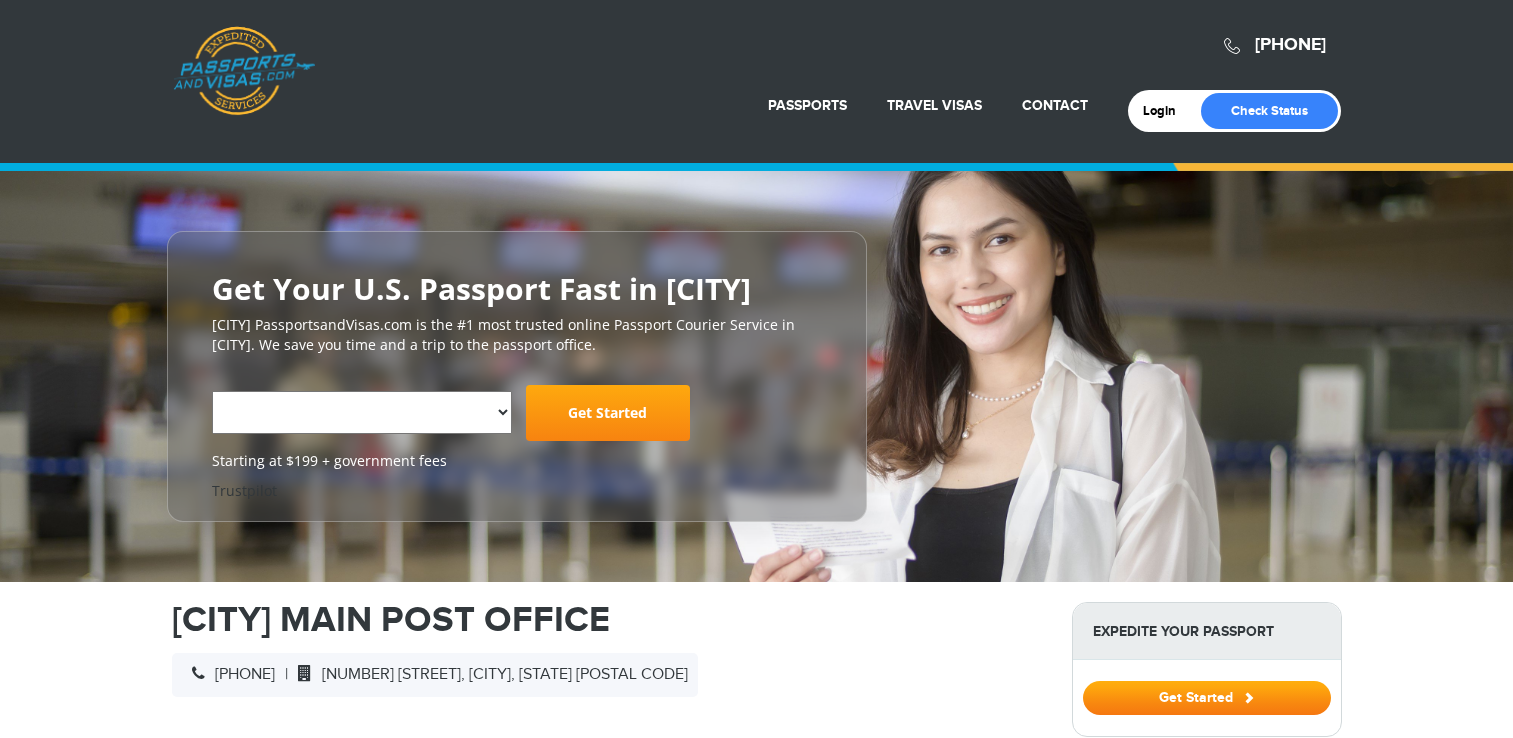 scroll, scrollTop: 0, scrollLeft: 0, axis: both 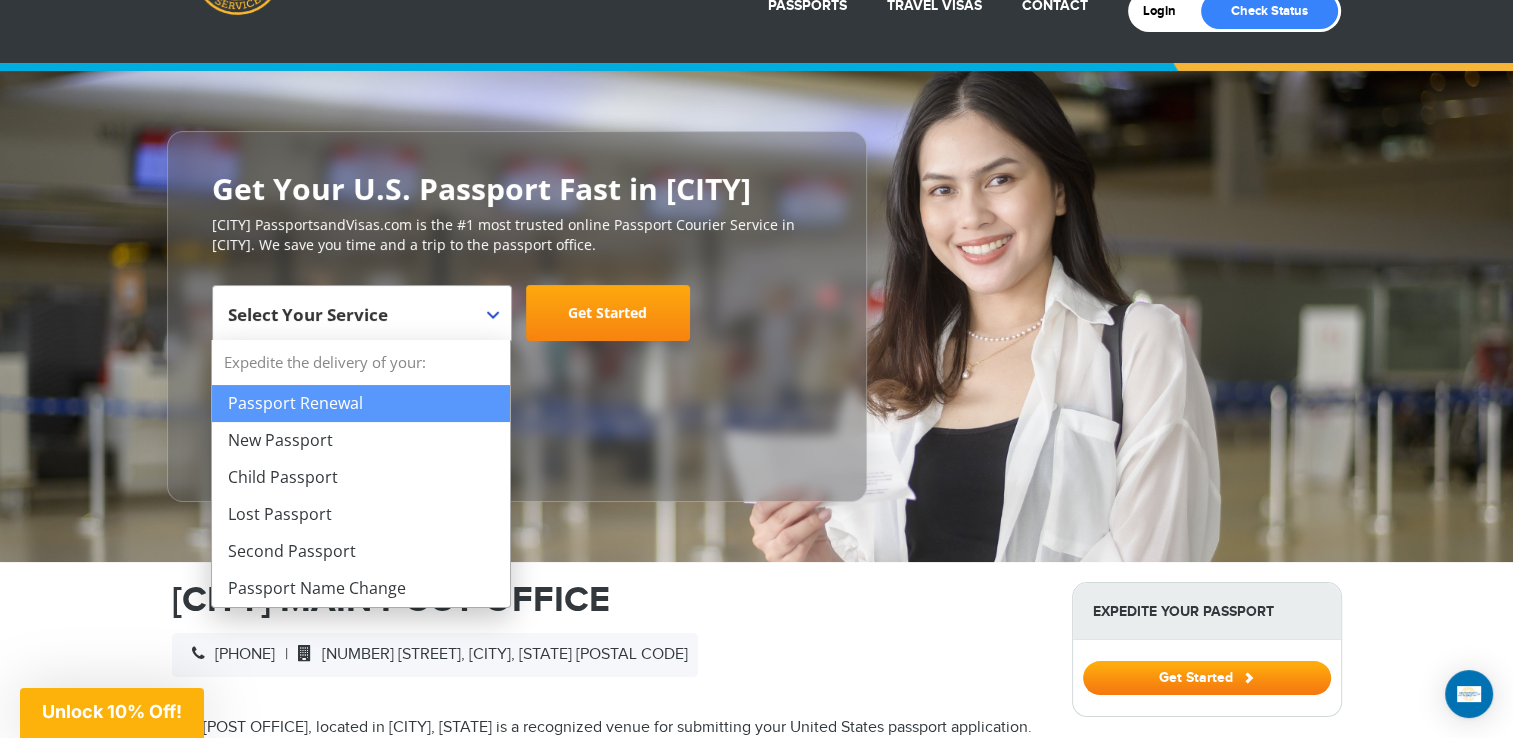 click at bounding box center [493, 315] 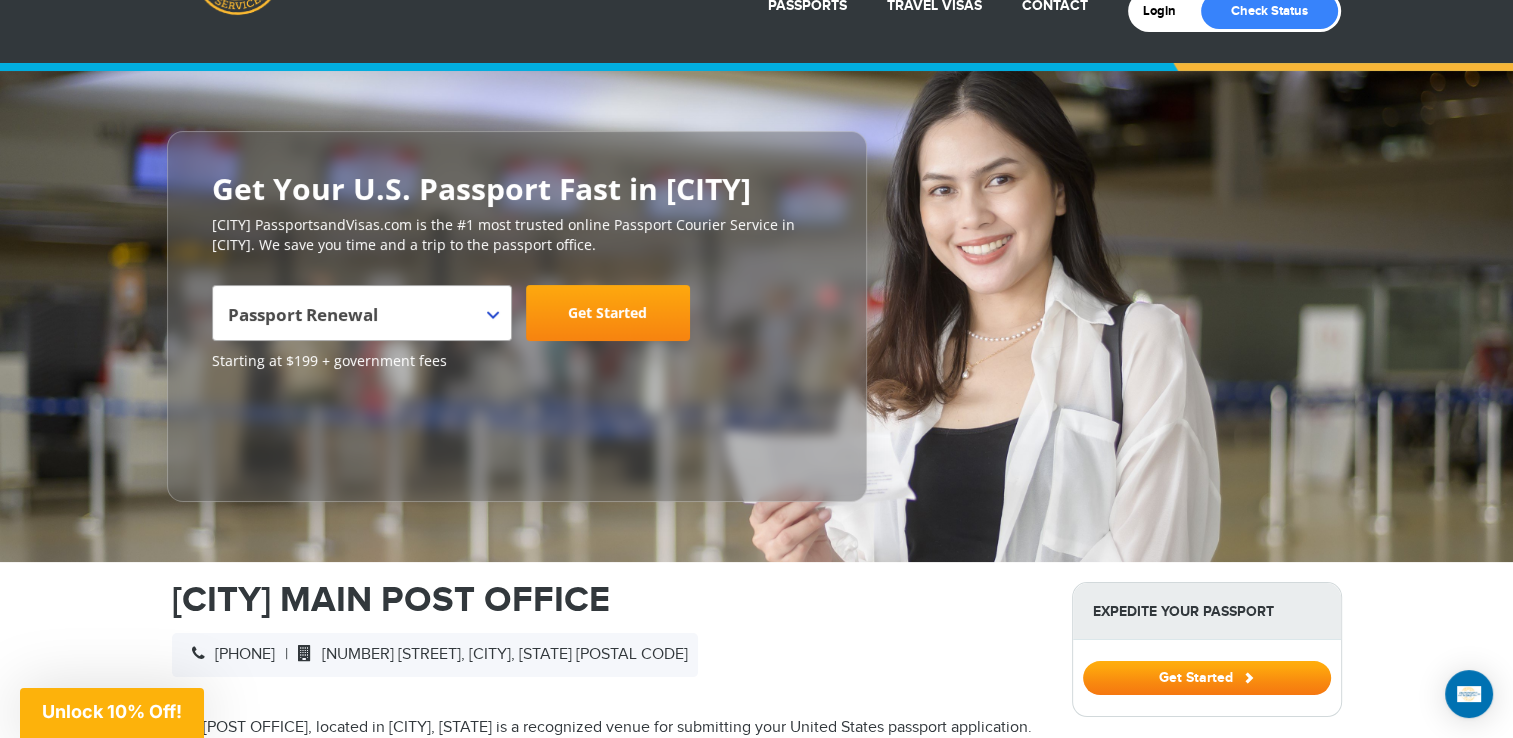 click on "Get Started" at bounding box center [608, 313] 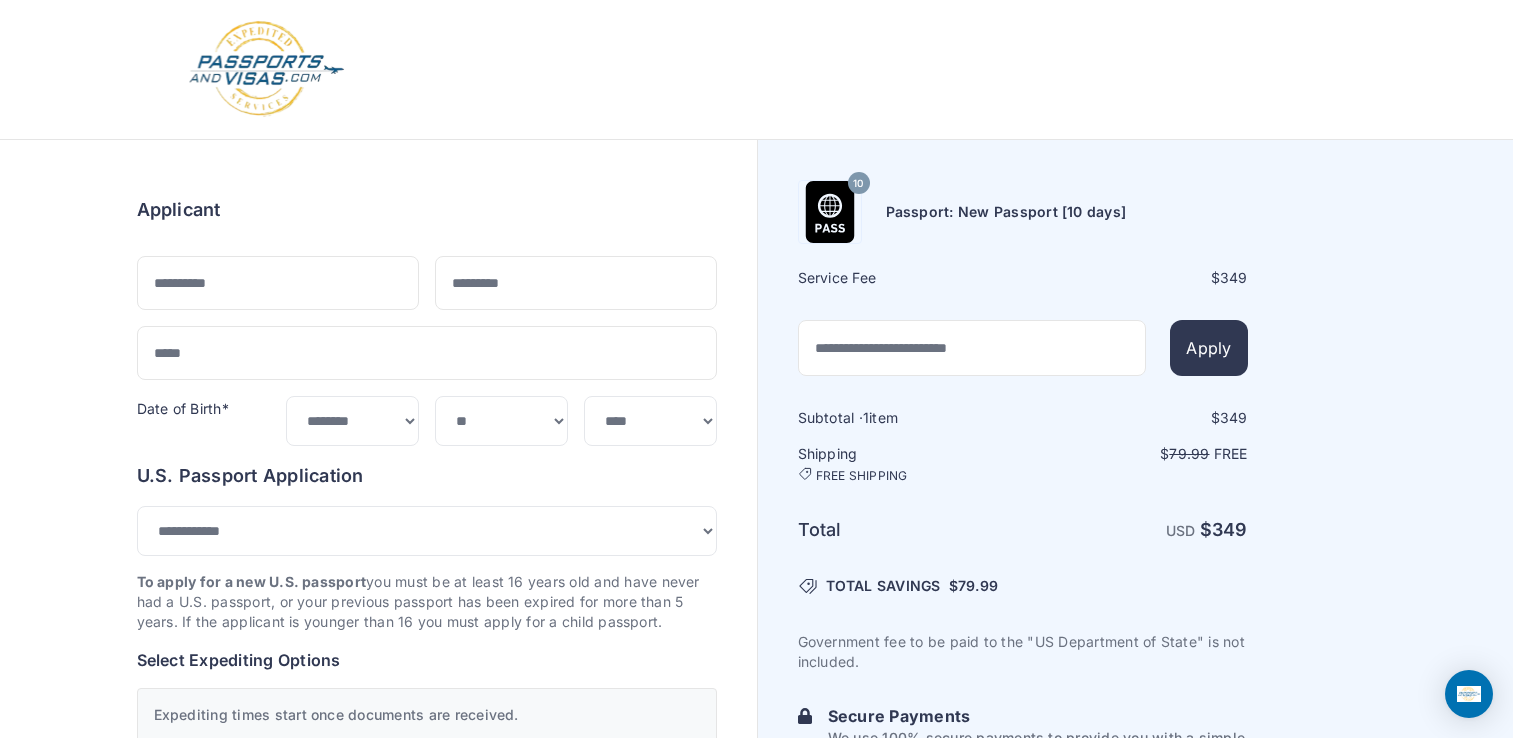 select on "***" 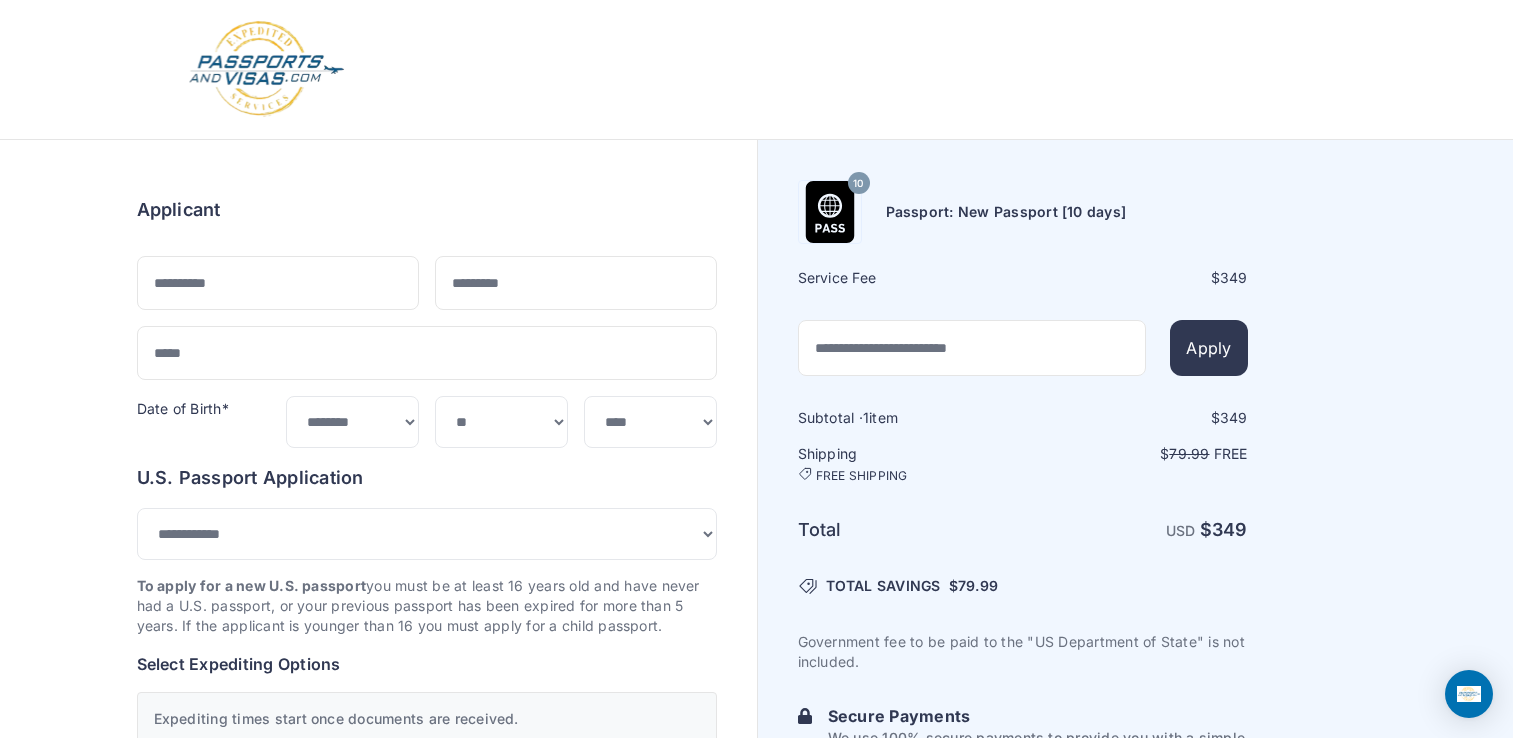 scroll, scrollTop: 0, scrollLeft: 0, axis: both 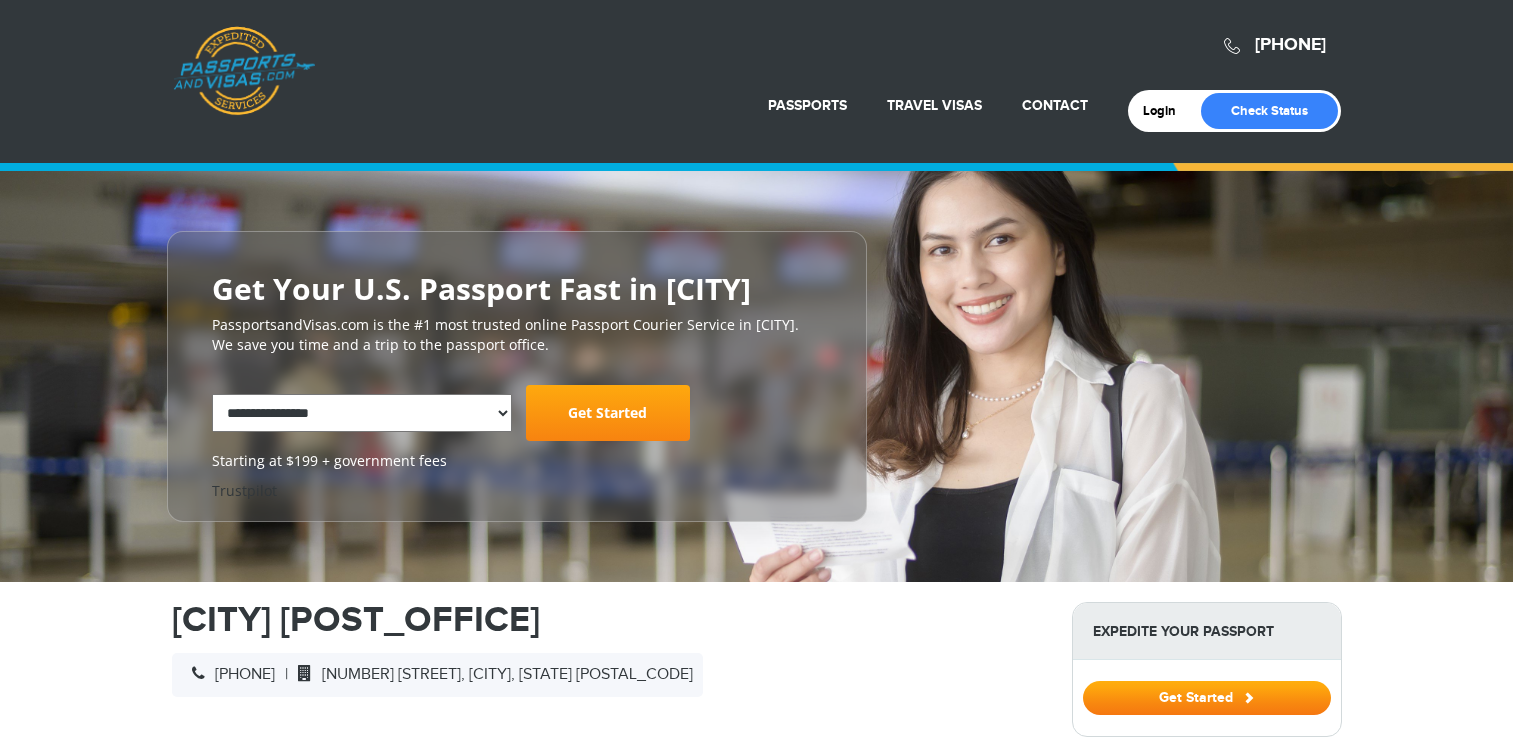 select on "**********" 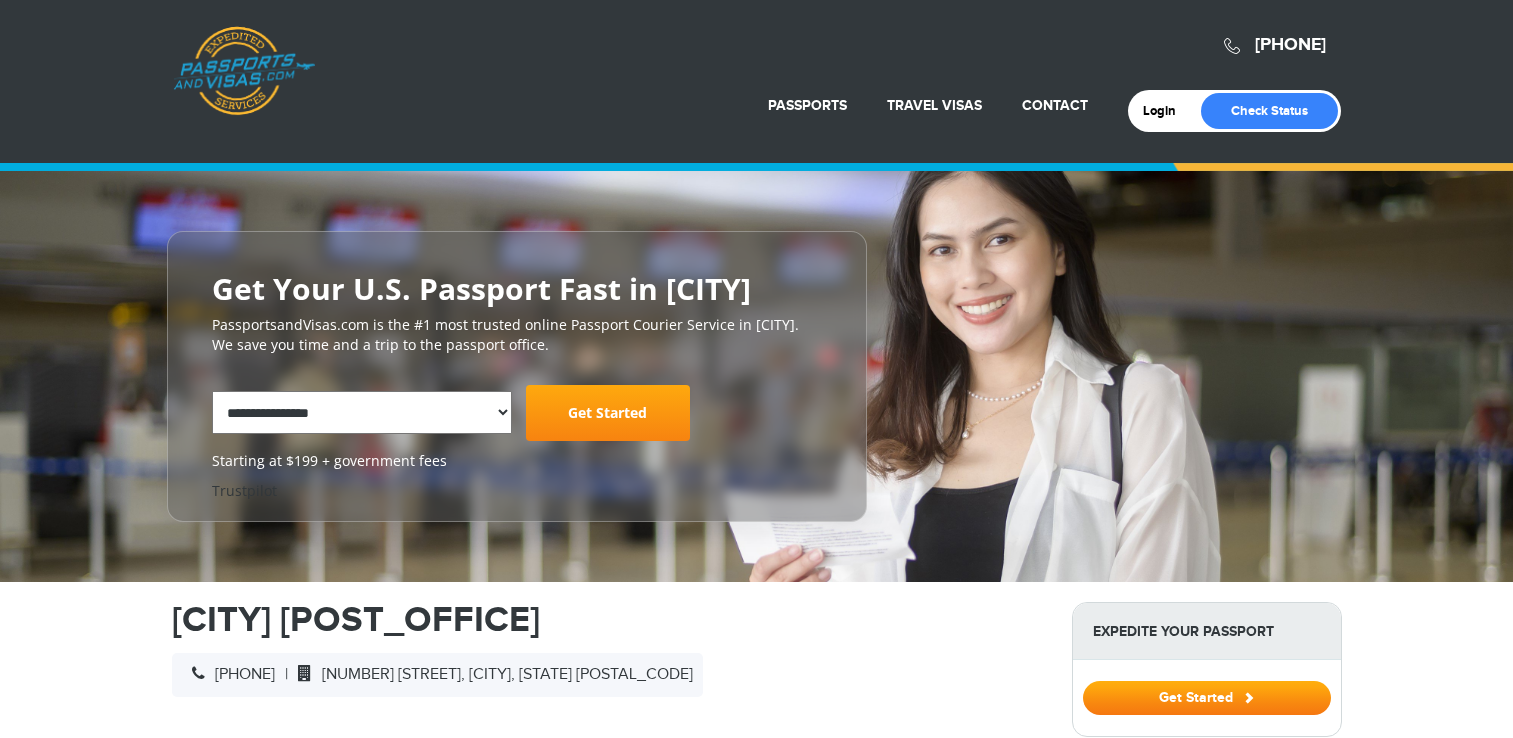 scroll, scrollTop: 100, scrollLeft: 0, axis: vertical 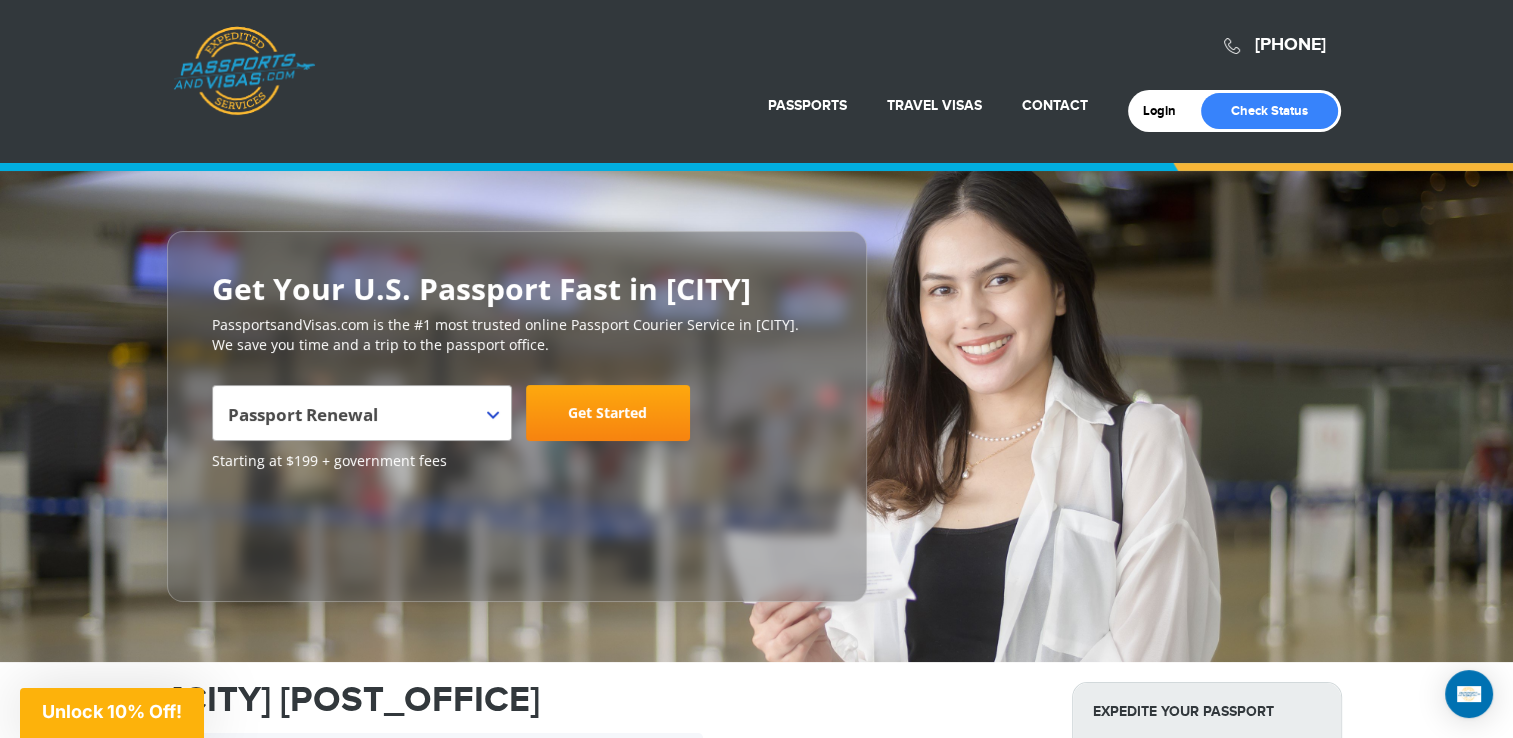 click on "Get Started" at bounding box center (608, 413) 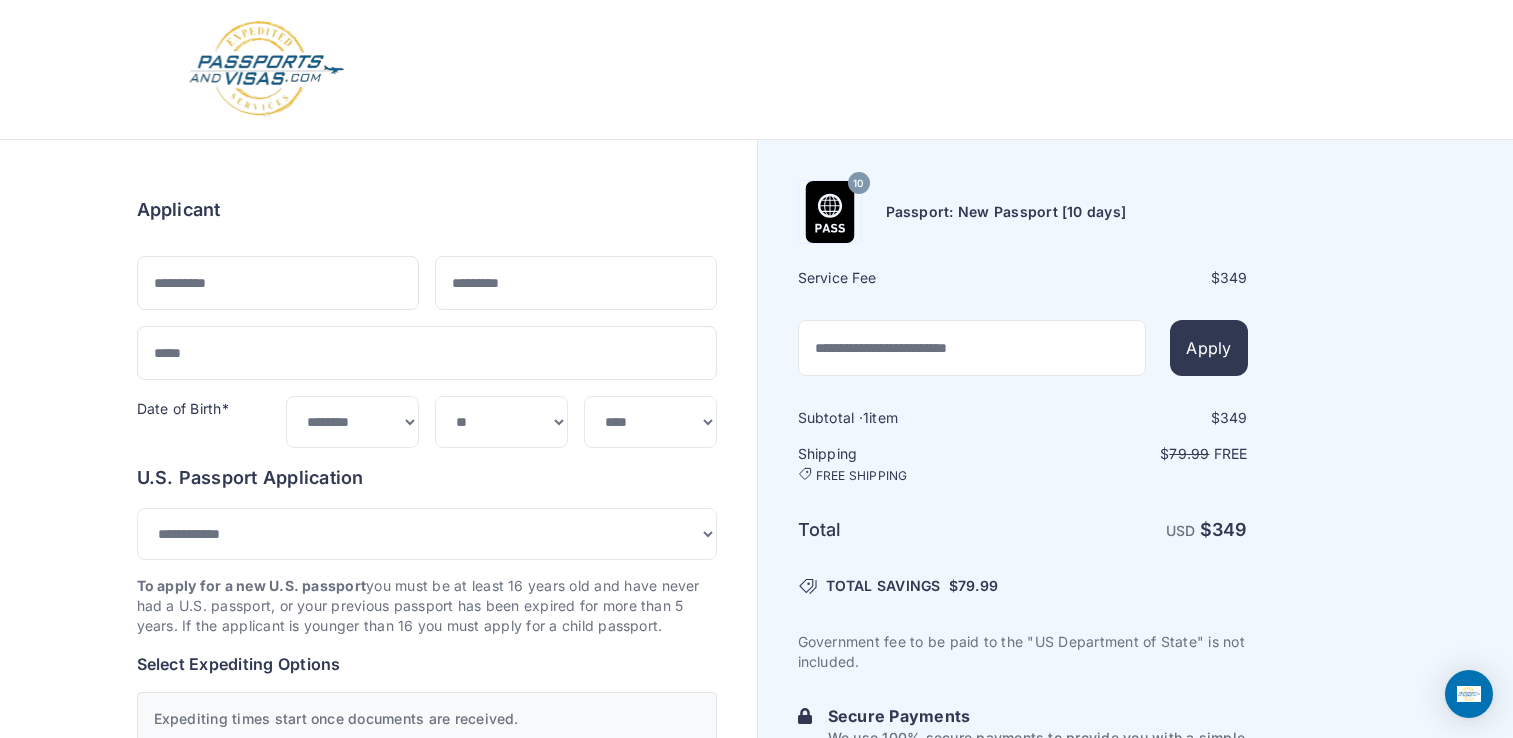scroll, scrollTop: 0, scrollLeft: 0, axis: both 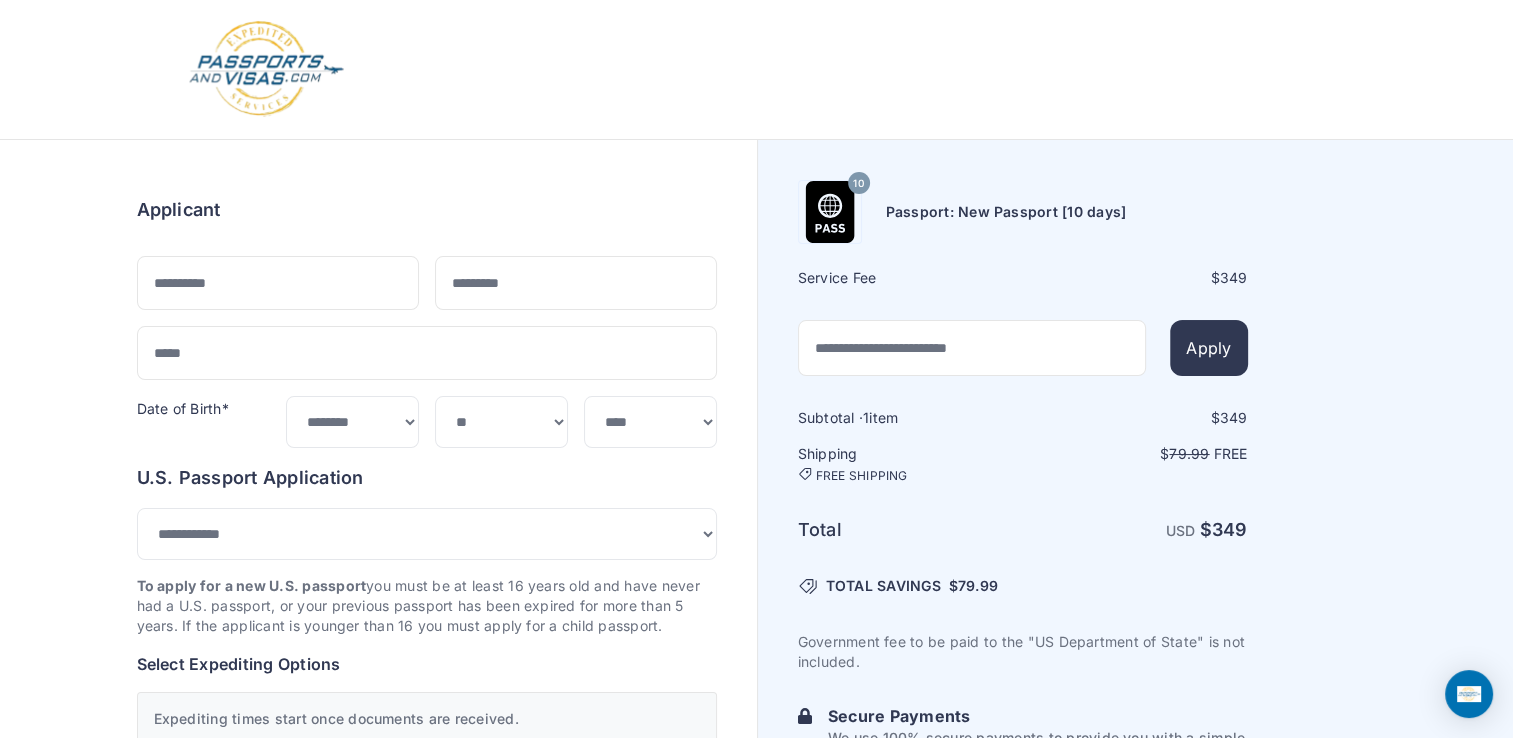 click at bounding box center [830, 212] 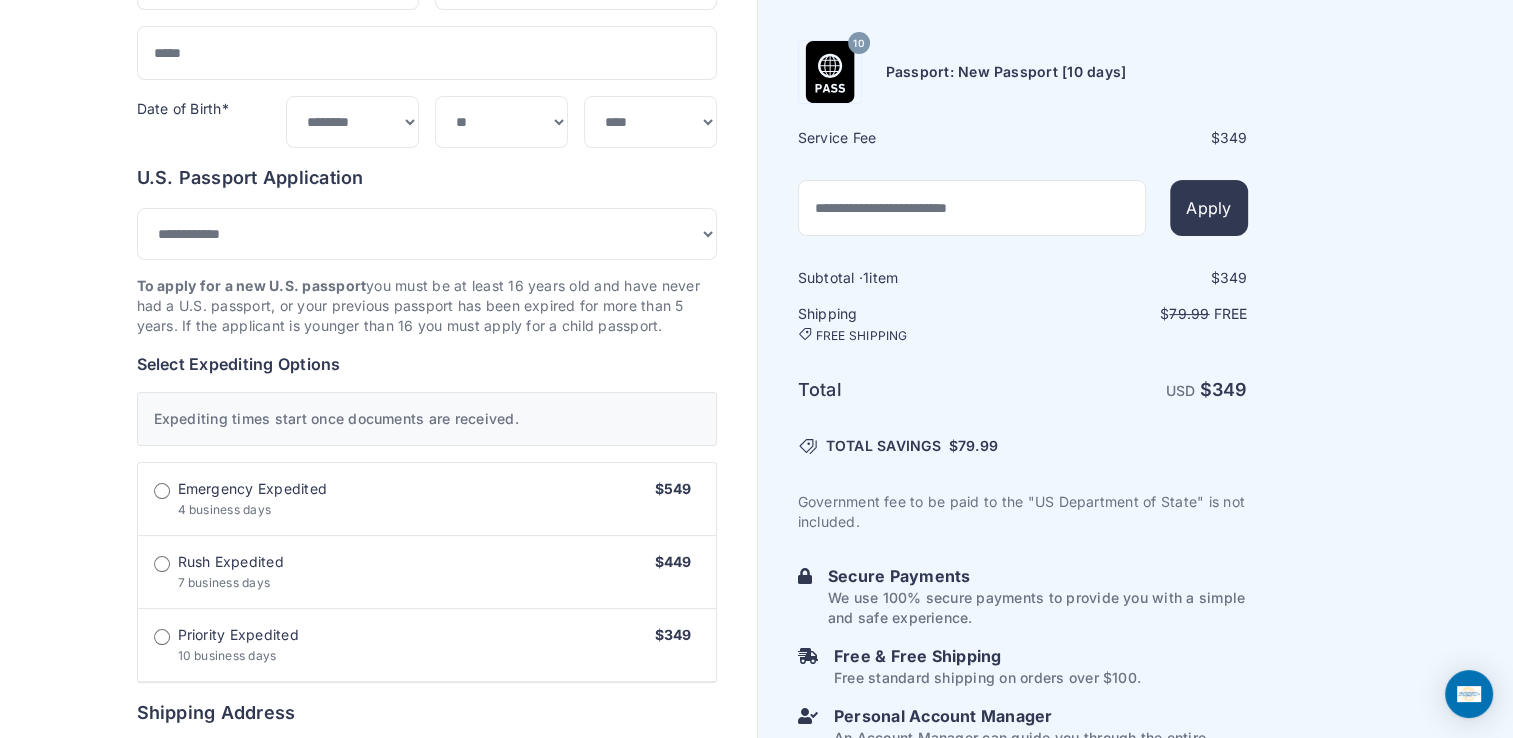 scroll, scrollTop: 300, scrollLeft: 0, axis: vertical 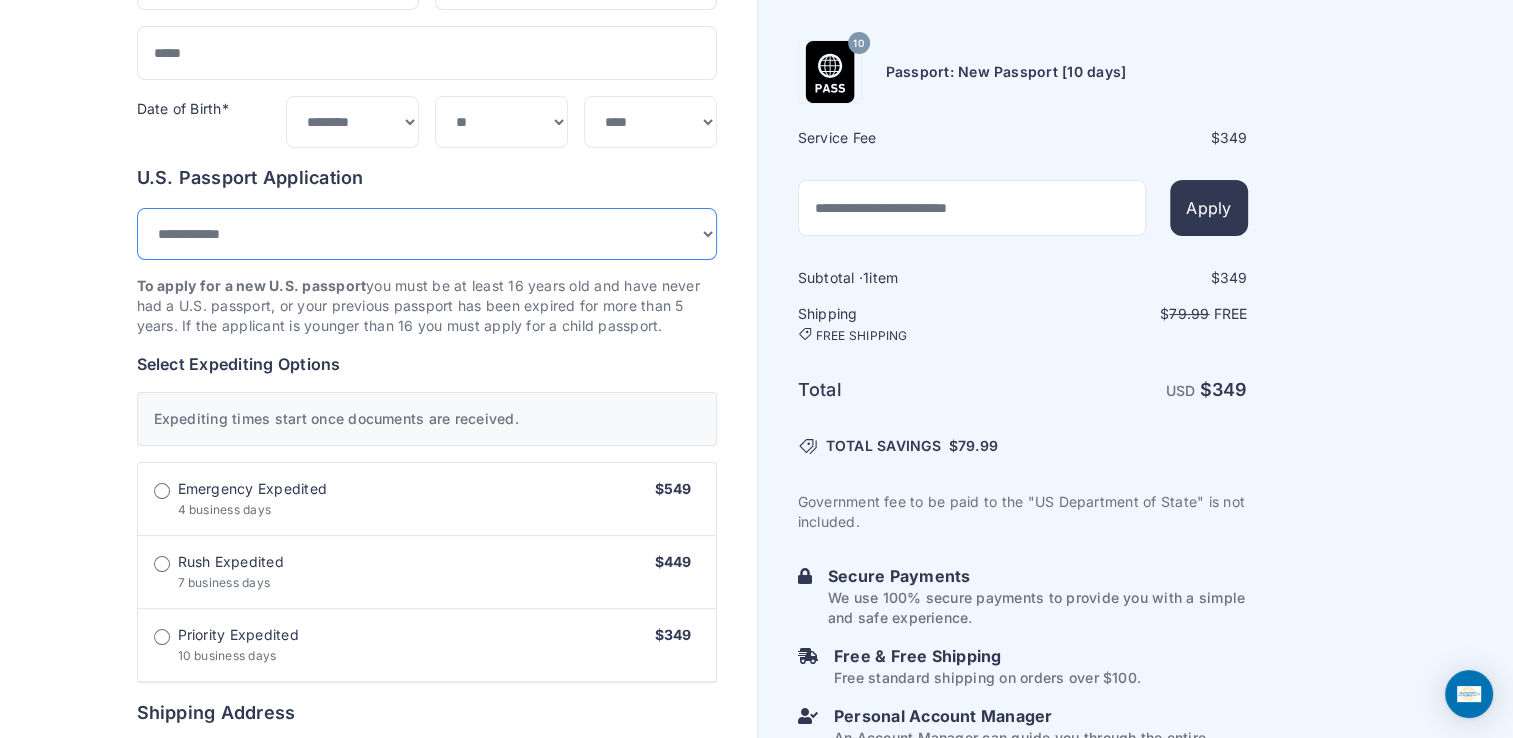 click on "**********" at bounding box center [427, 234] 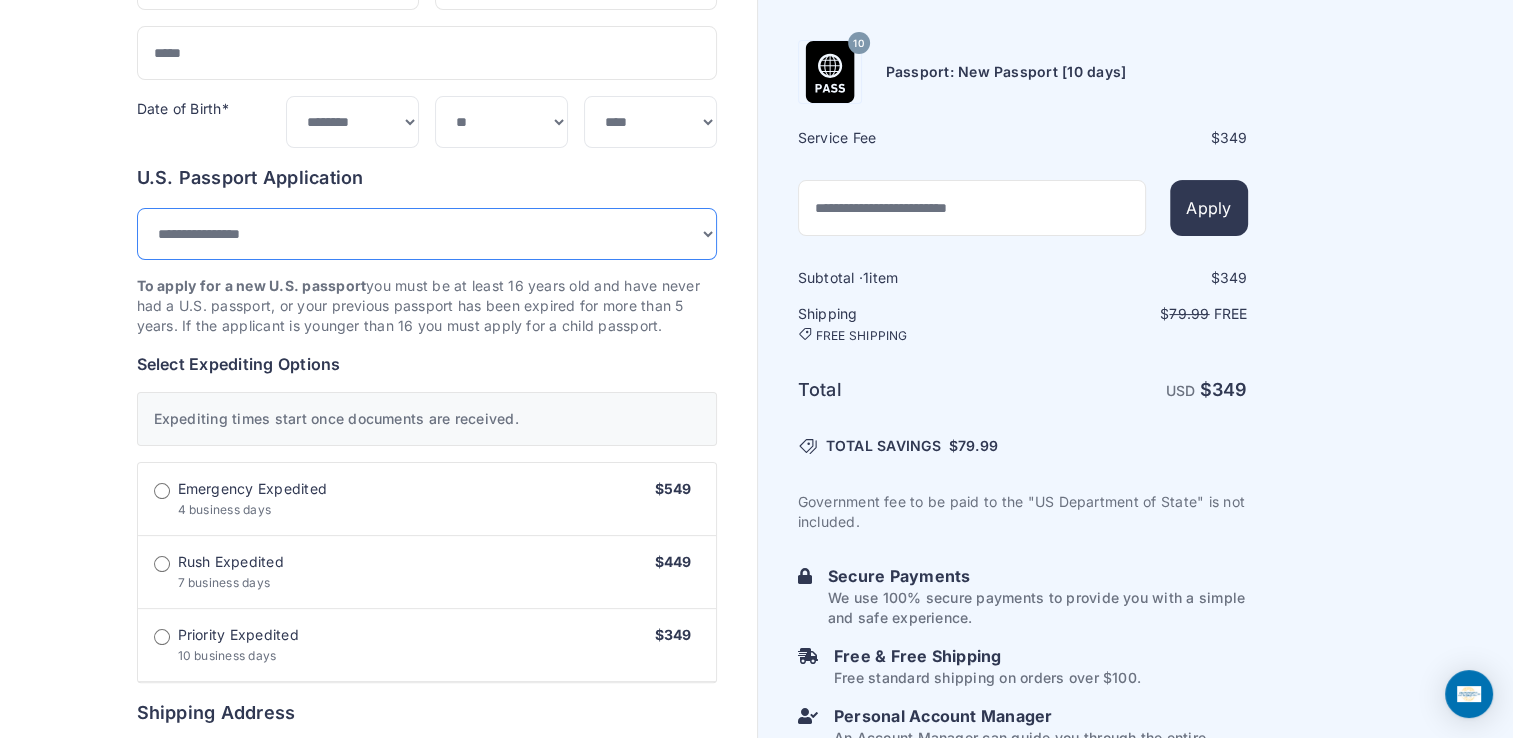 click on "**********" at bounding box center [427, 234] 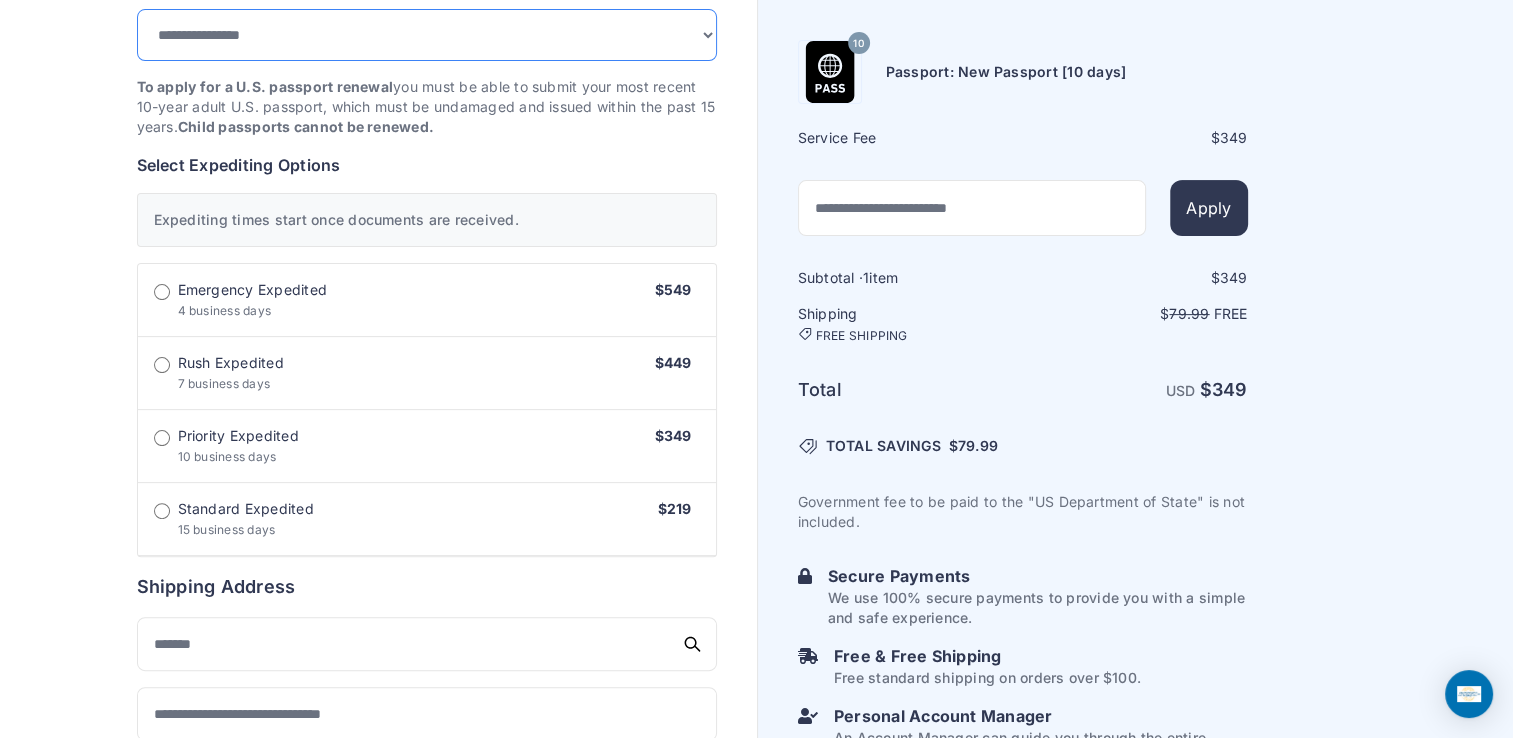 scroll, scrollTop: 500, scrollLeft: 0, axis: vertical 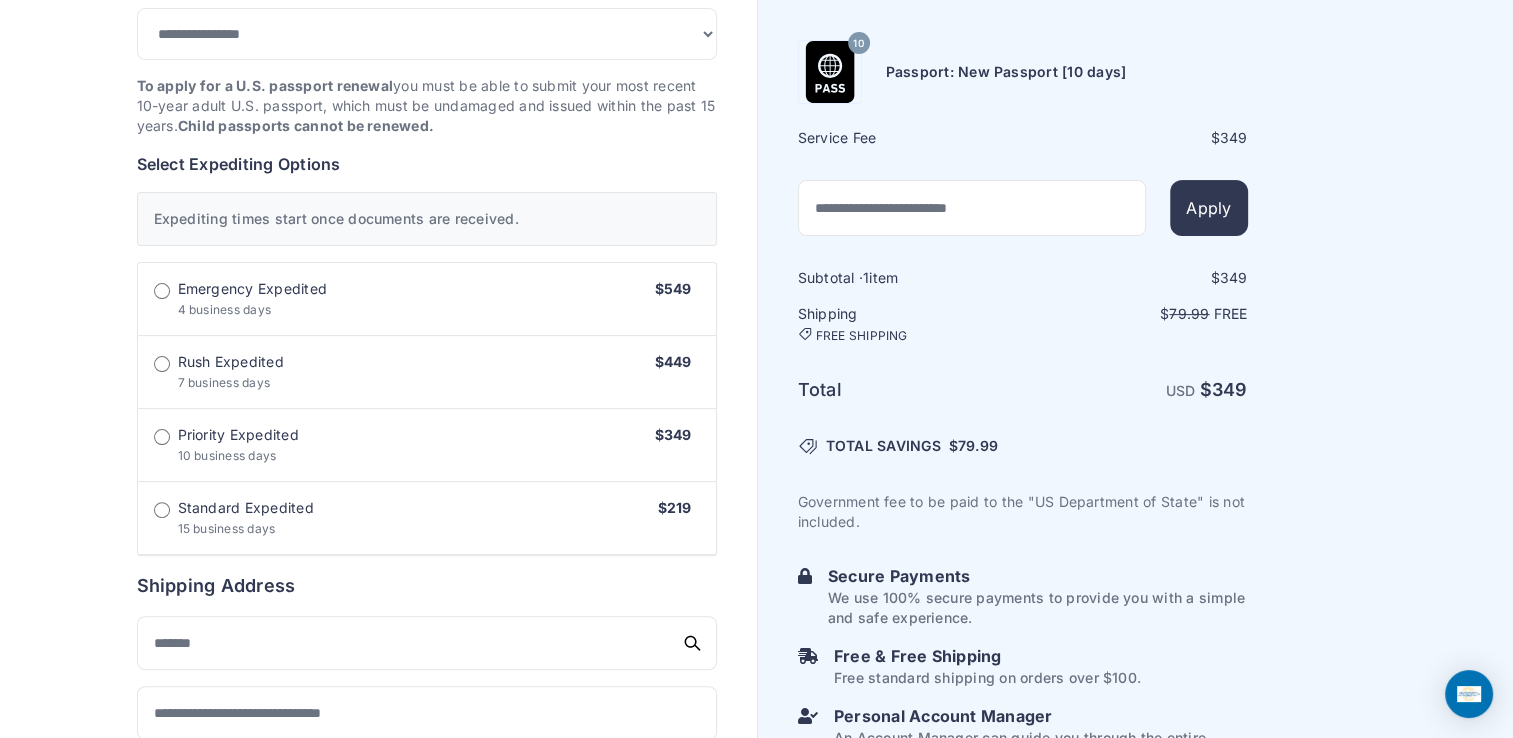 click on "15 business days" at bounding box center (227, 528) 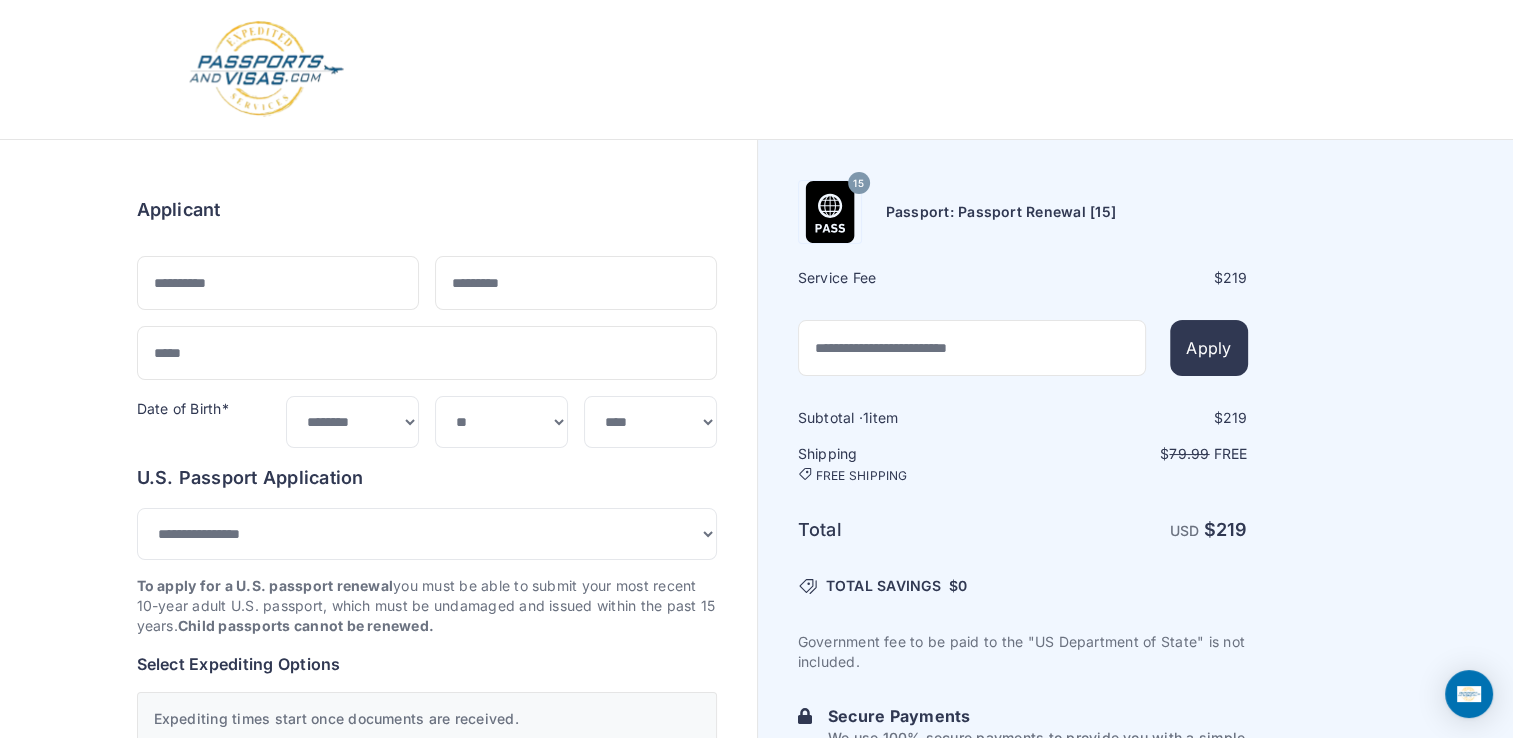scroll, scrollTop: 0, scrollLeft: 0, axis: both 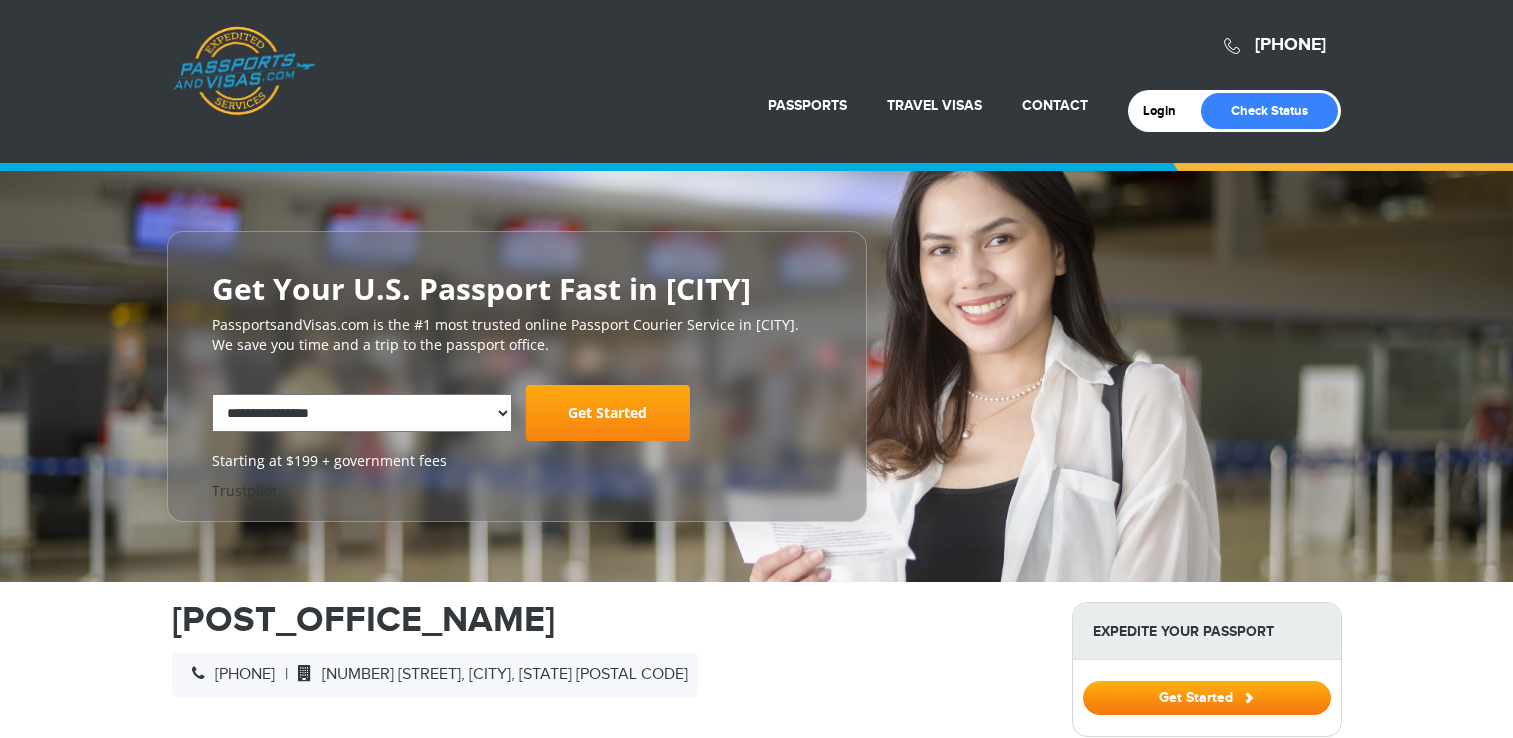 select on "**********" 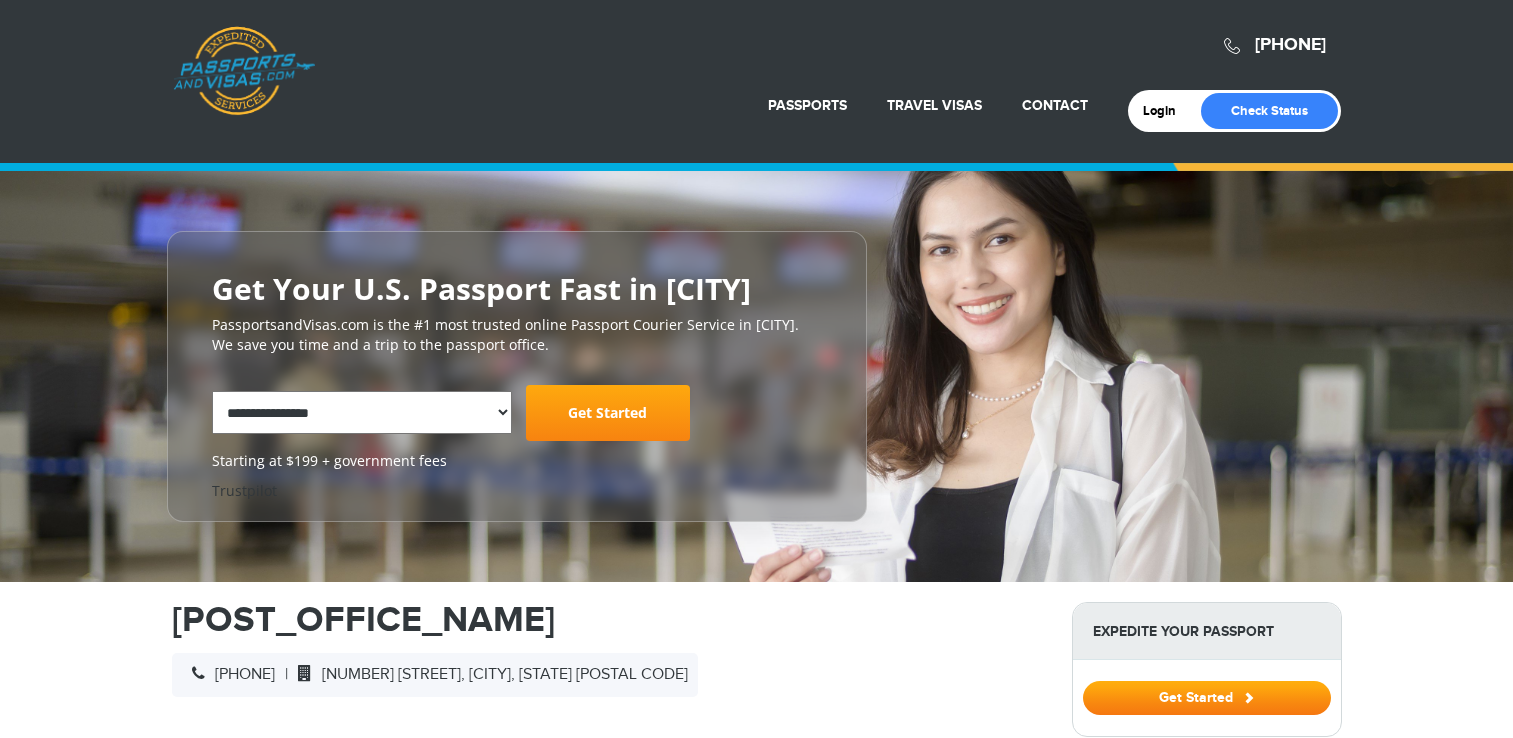 scroll, scrollTop: 0, scrollLeft: 0, axis: both 